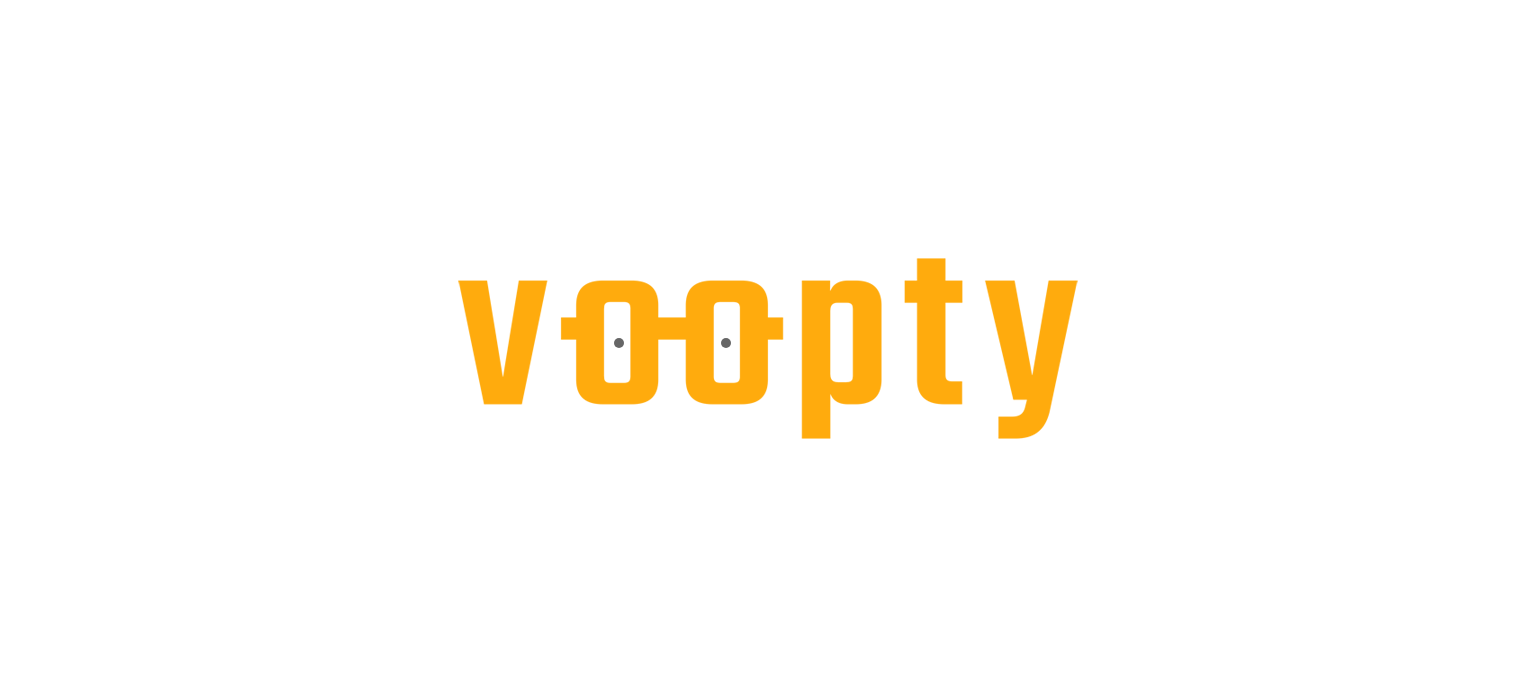 scroll, scrollTop: 0, scrollLeft: 0, axis: both 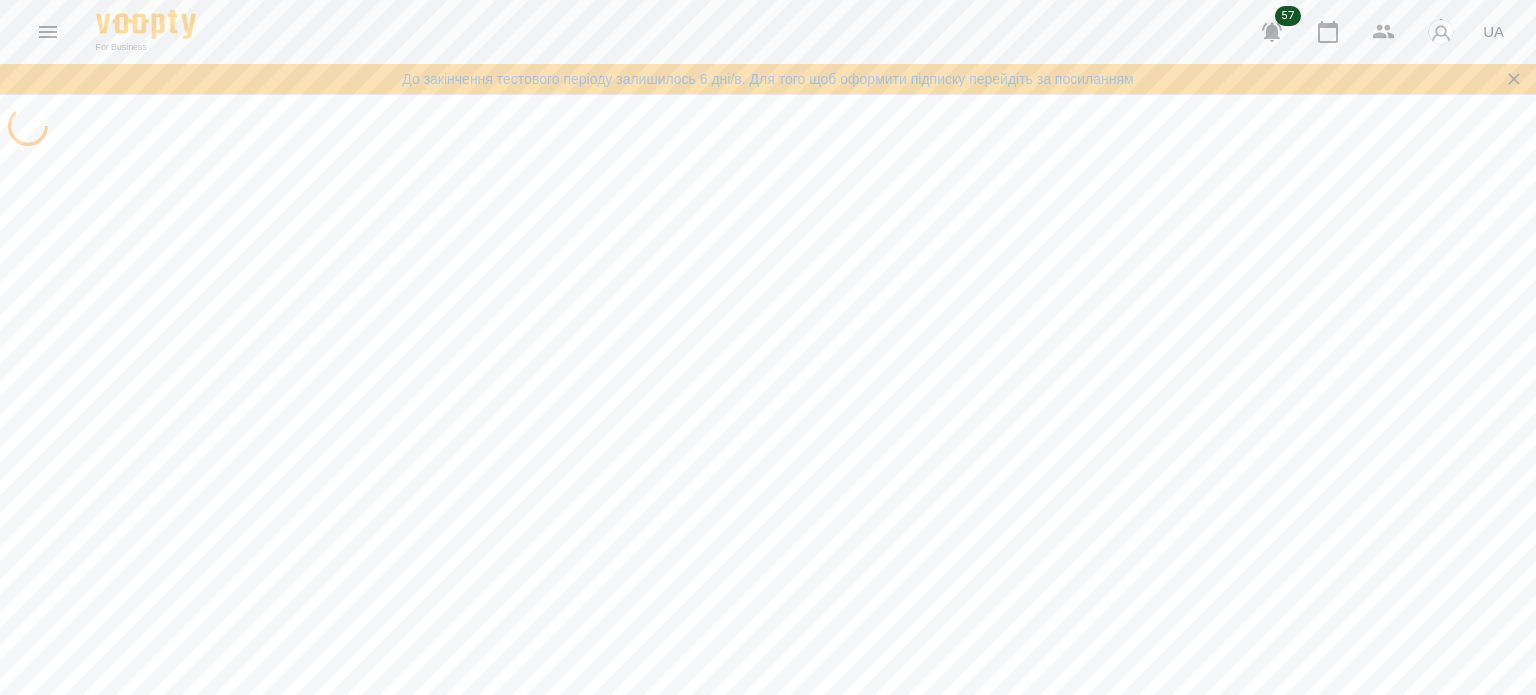 click 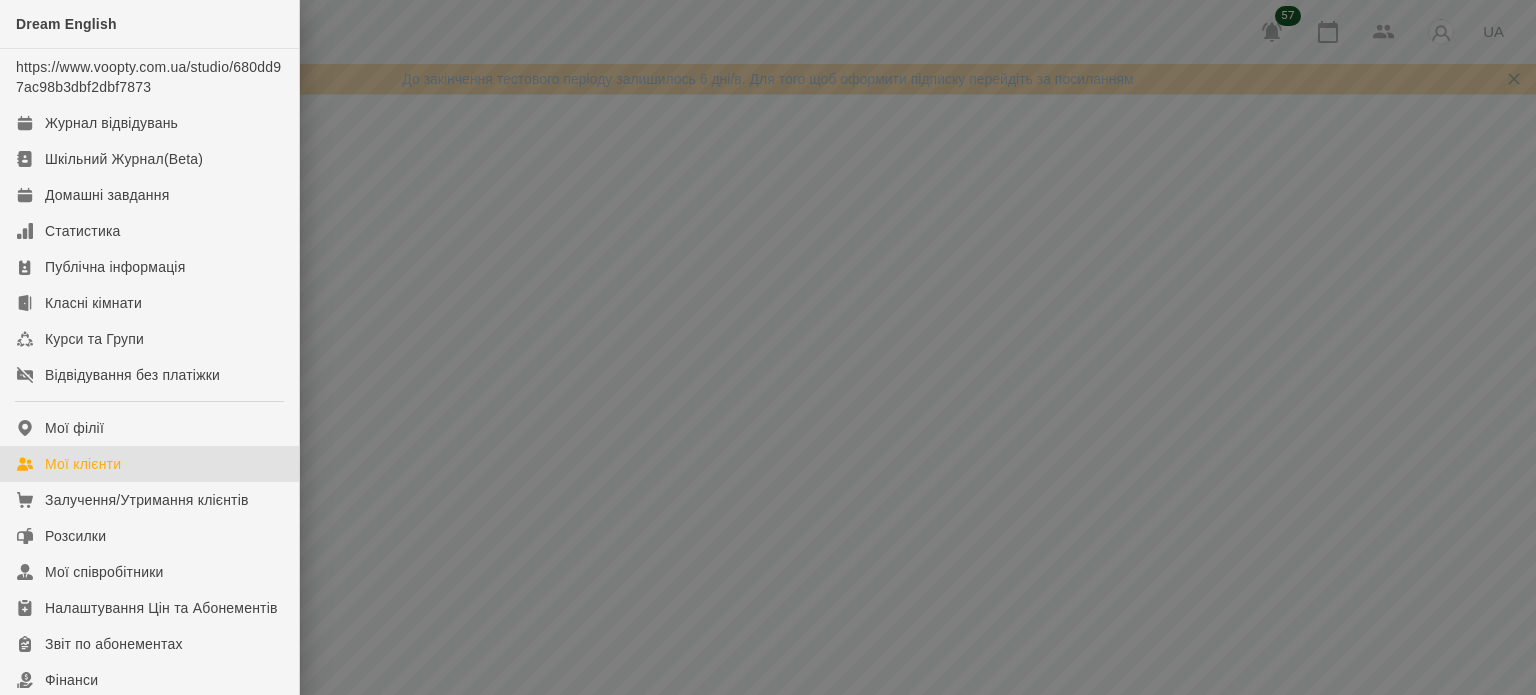 click on "Мої клієнти" at bounding box center [149, 464] 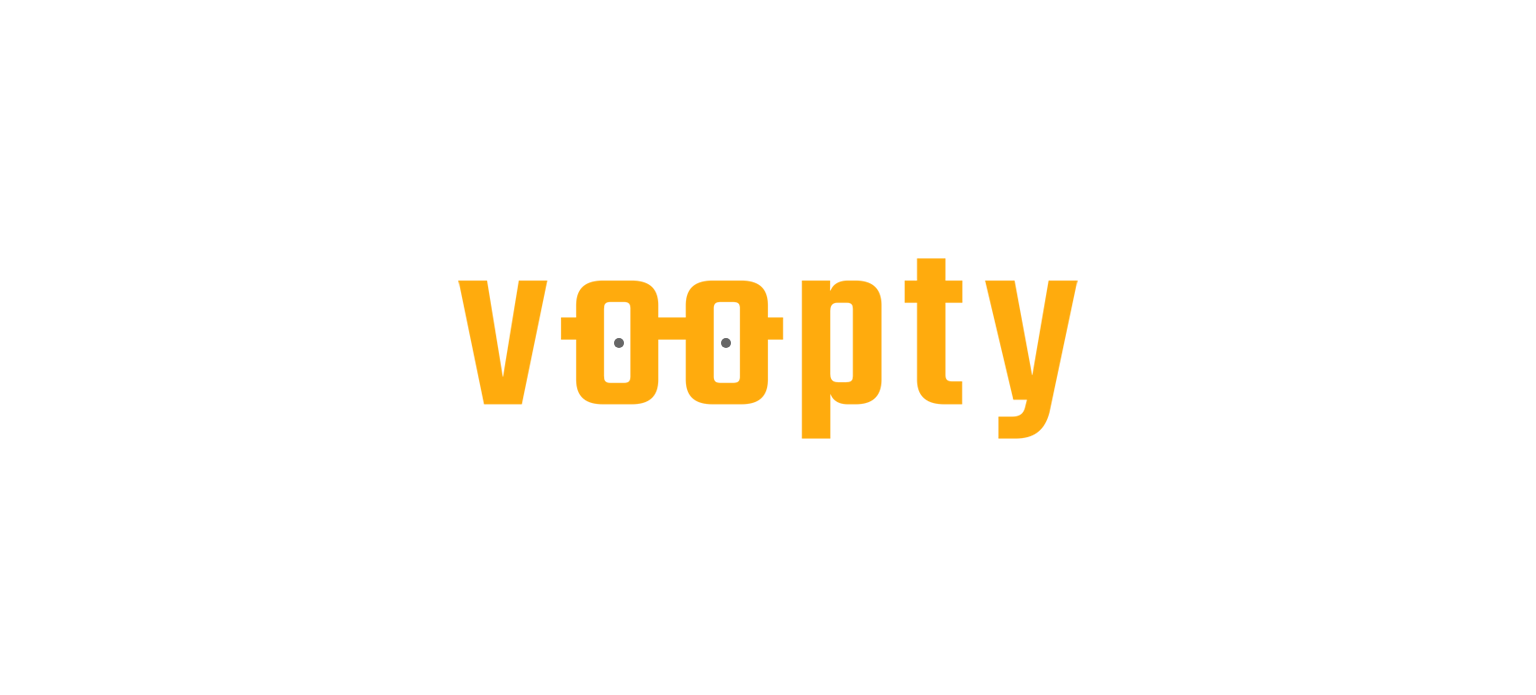 scroll, scrollTop: 0, scrollLeft: 0, axis: both 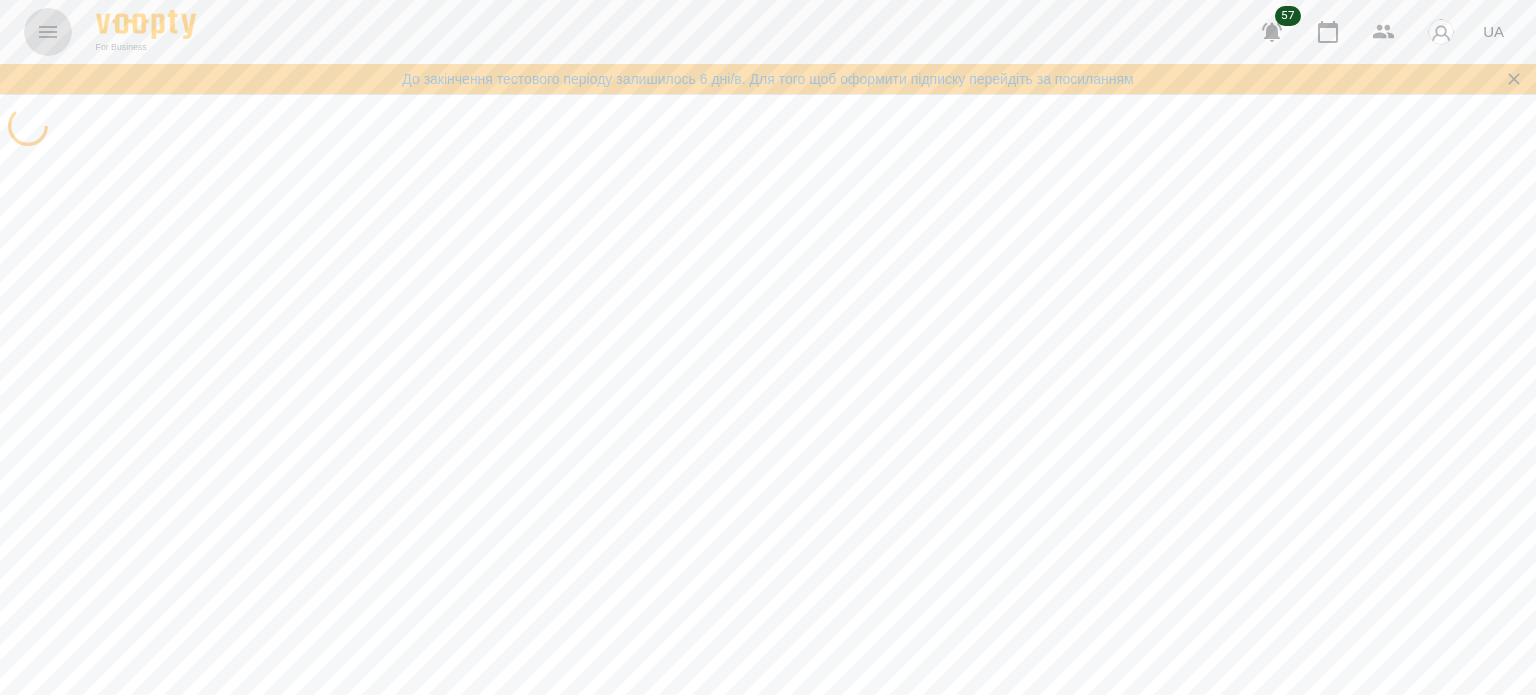 click 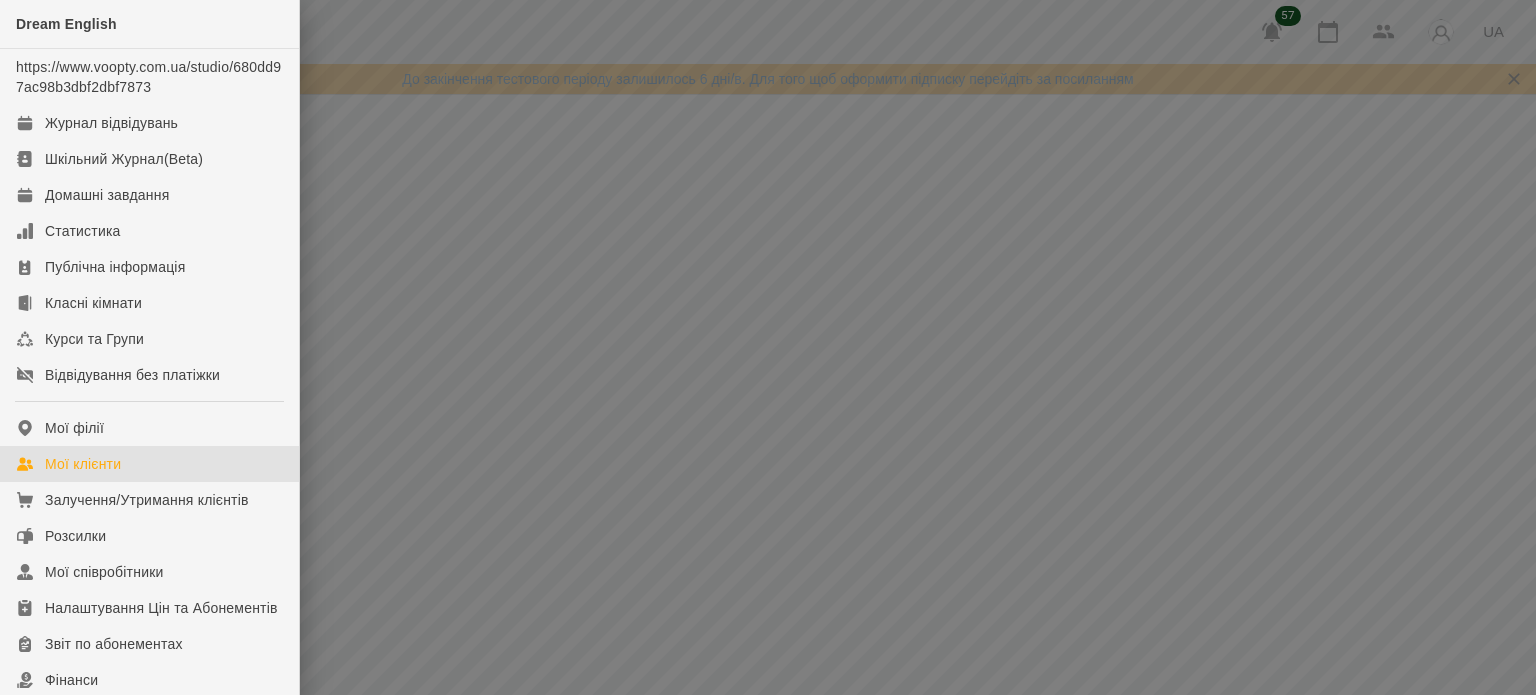 click on "Мої клієнти" at bounding box center (83, 464) 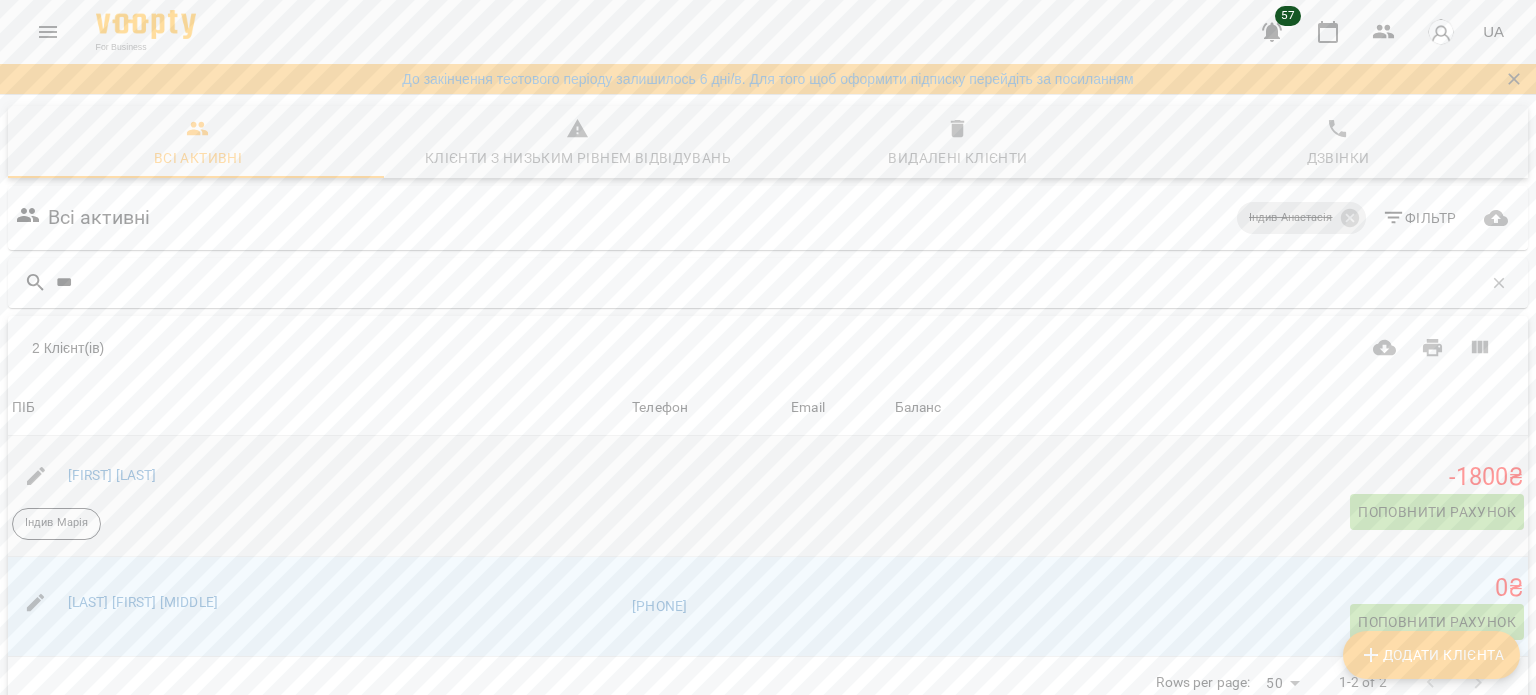 scroll, scrollTop: 0, scrollLeft: 0, axis: both 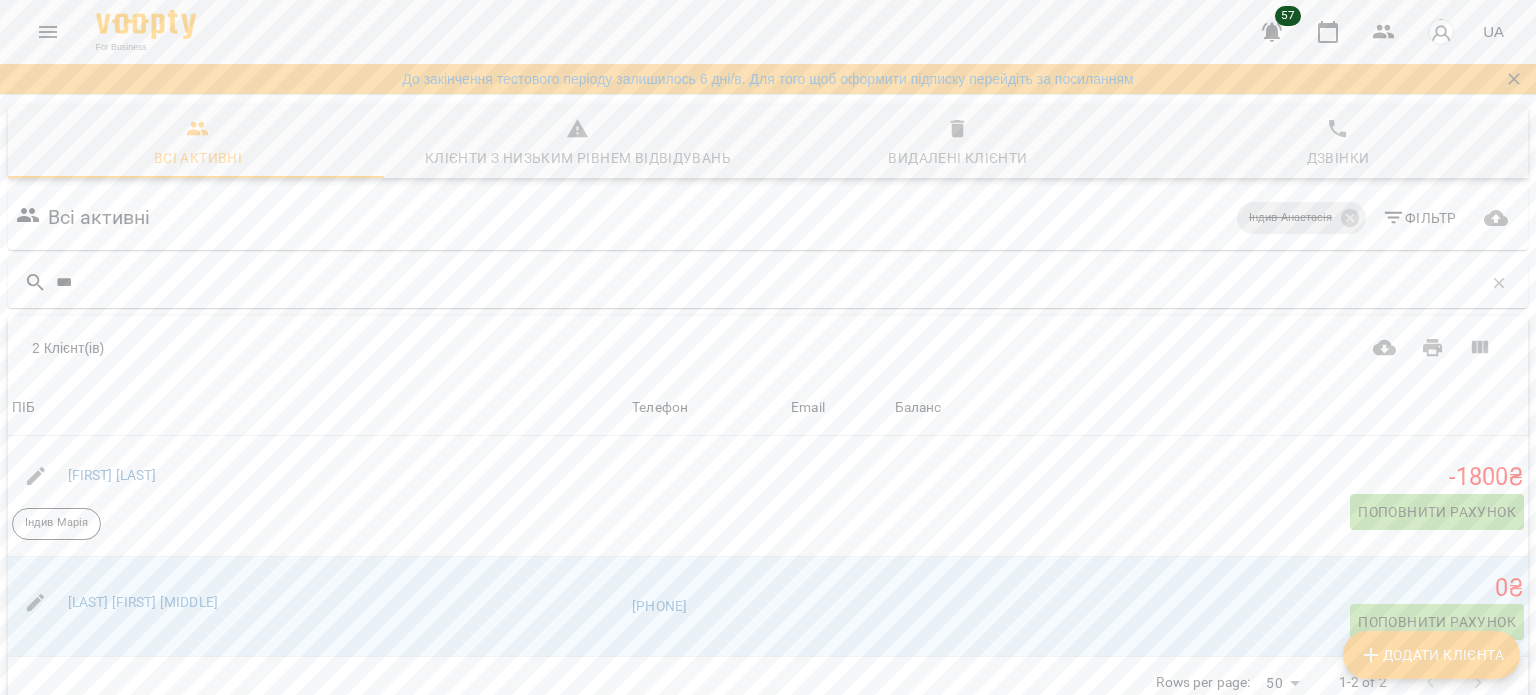 type on "***" 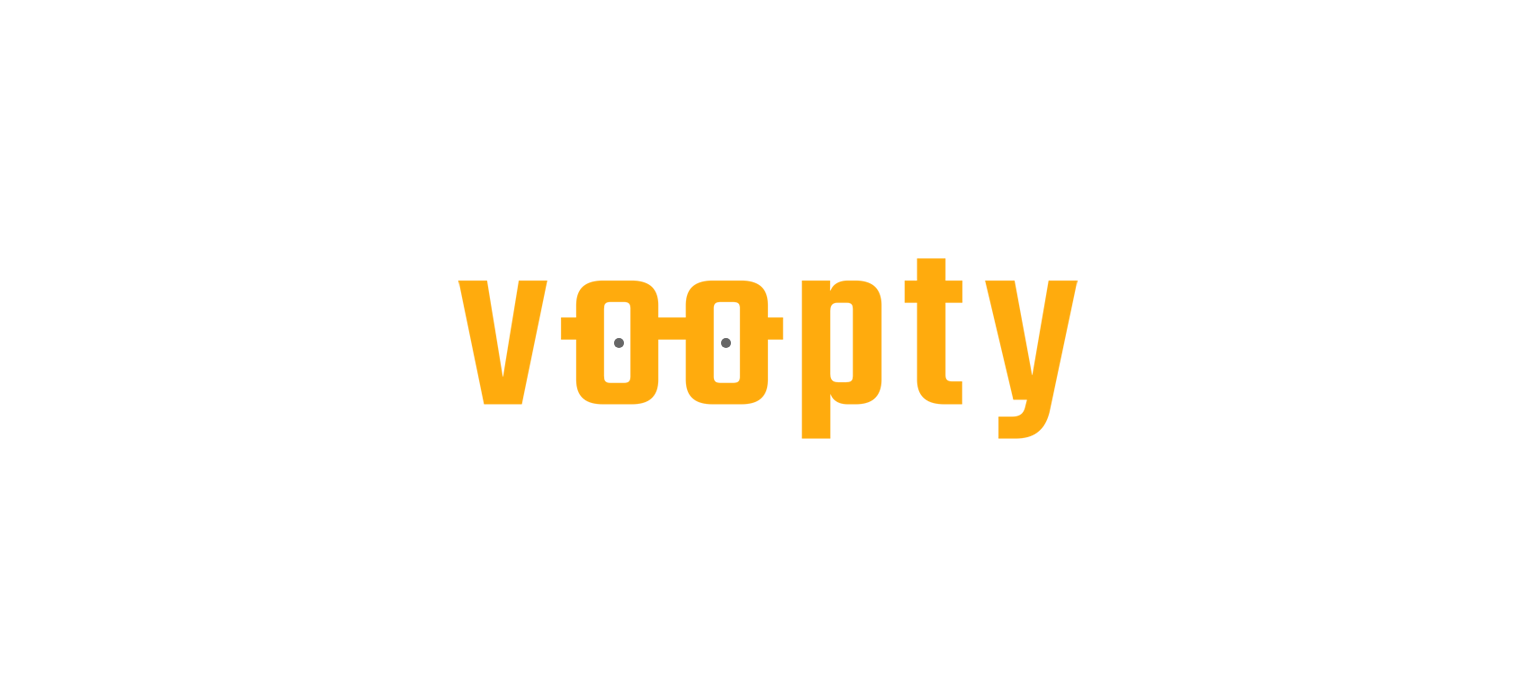 scroll, scrollTop: 0, scrollLeft: 0, axis: both 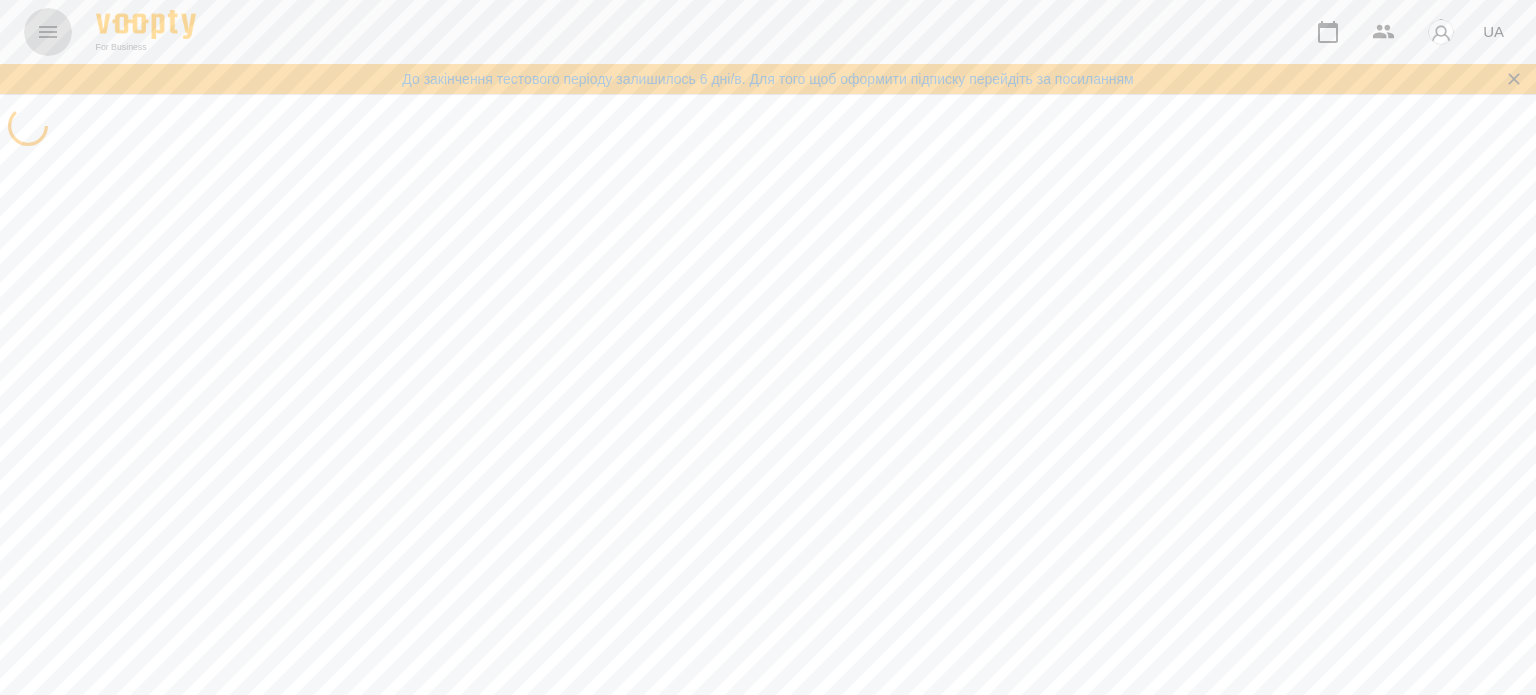 click at bounding box center [48, 32] 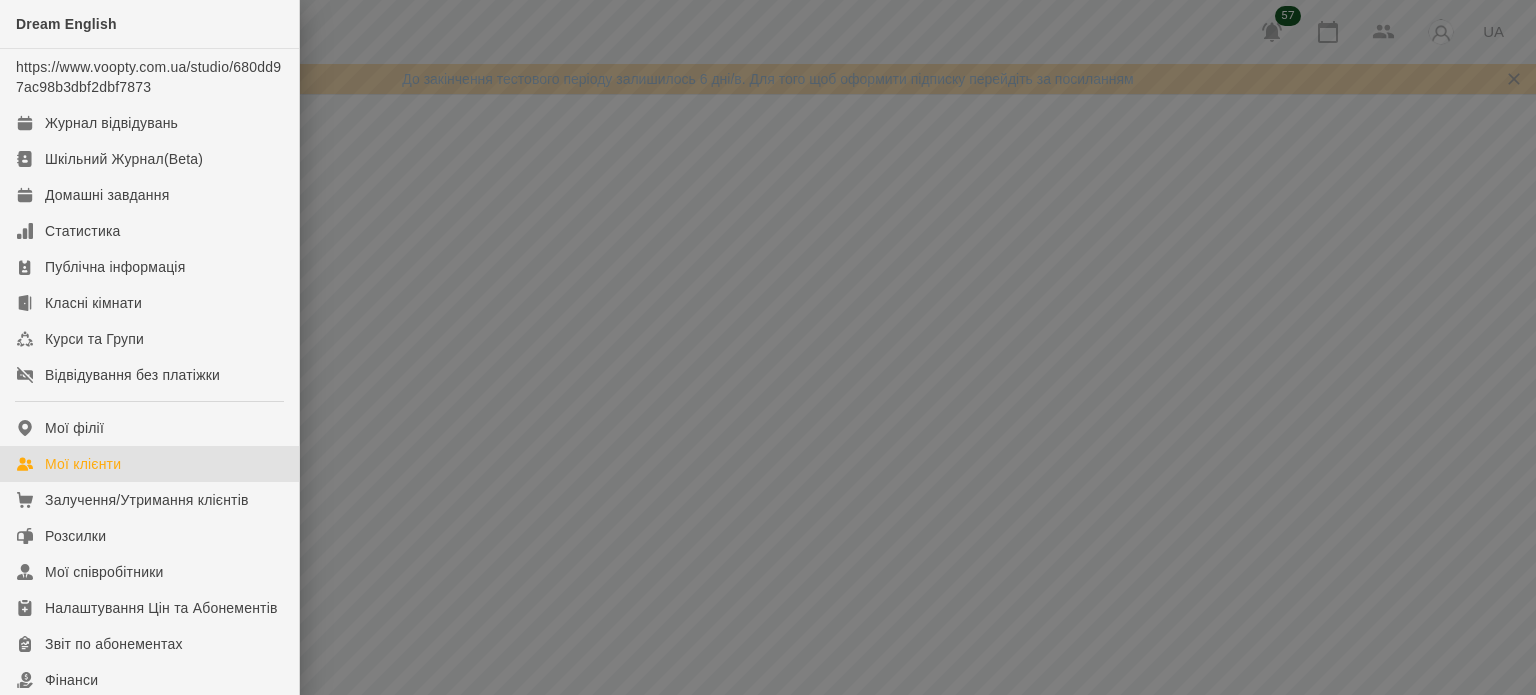 click on "Мої клієнти" at bounding box center (83, 464) 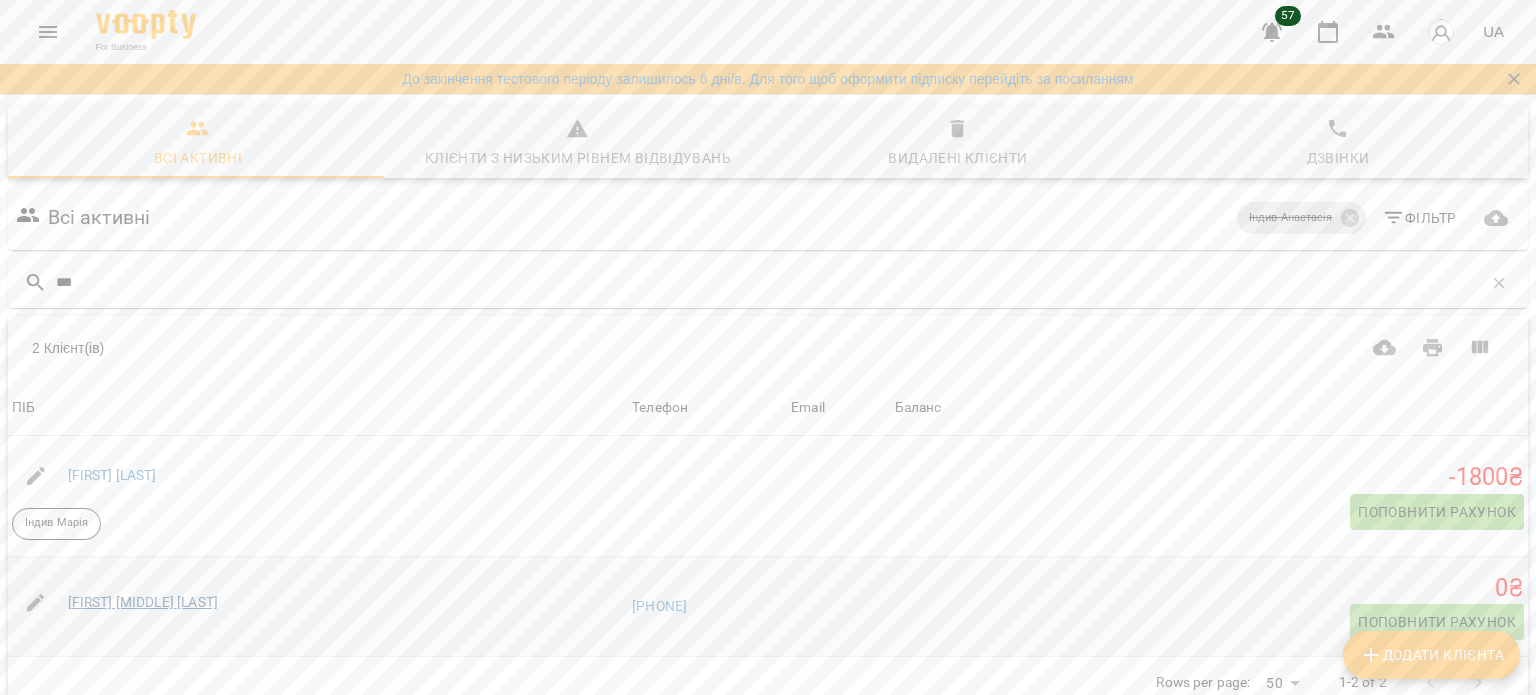 type on "***" 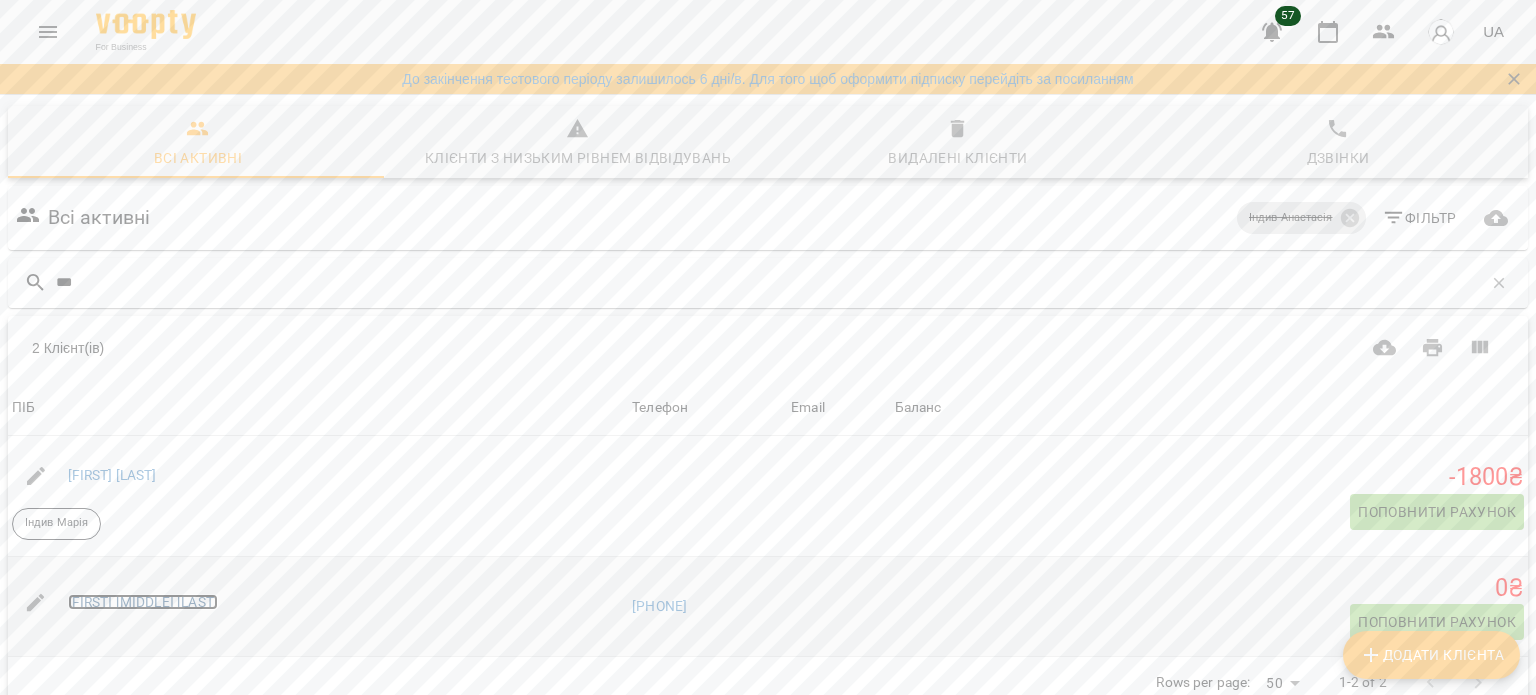 click on "[FIRST] [MIDDLE] [LAST]" at bounding box center (143, 602) 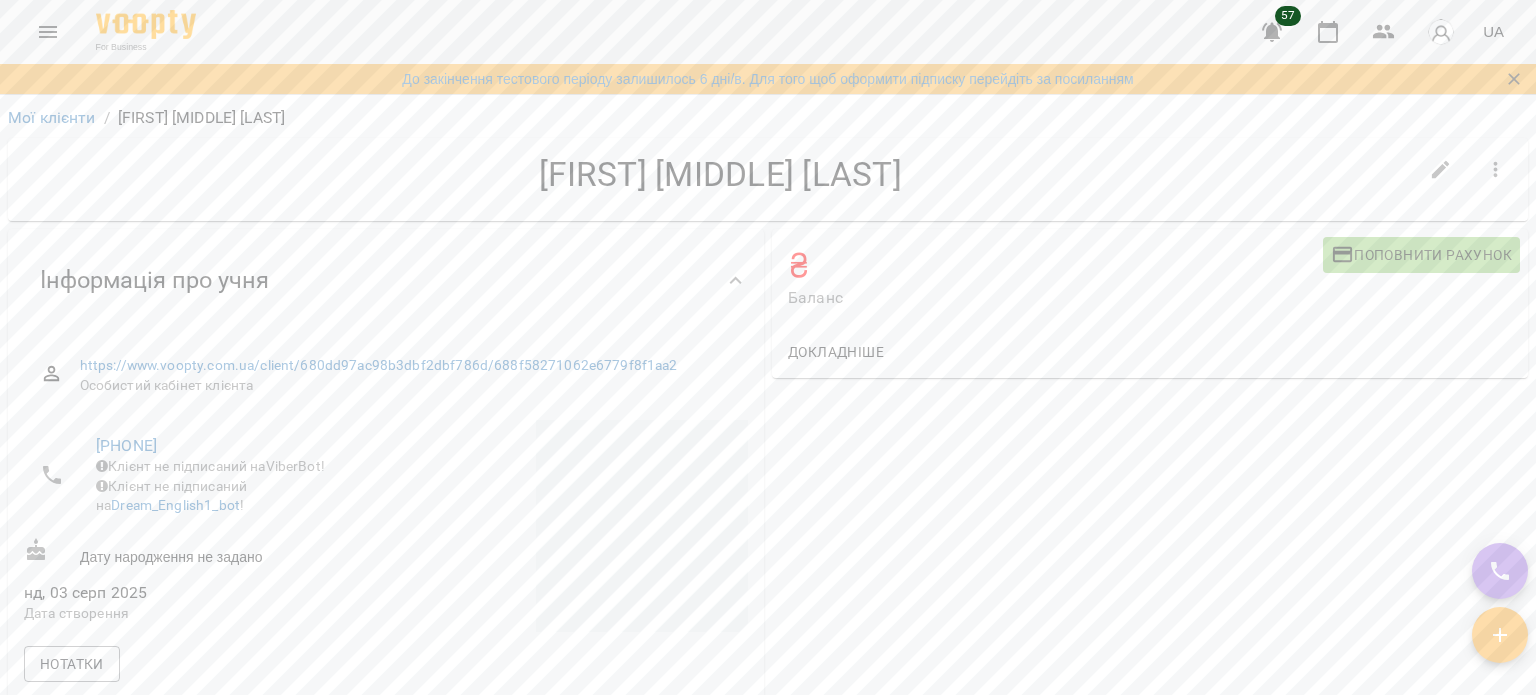 click 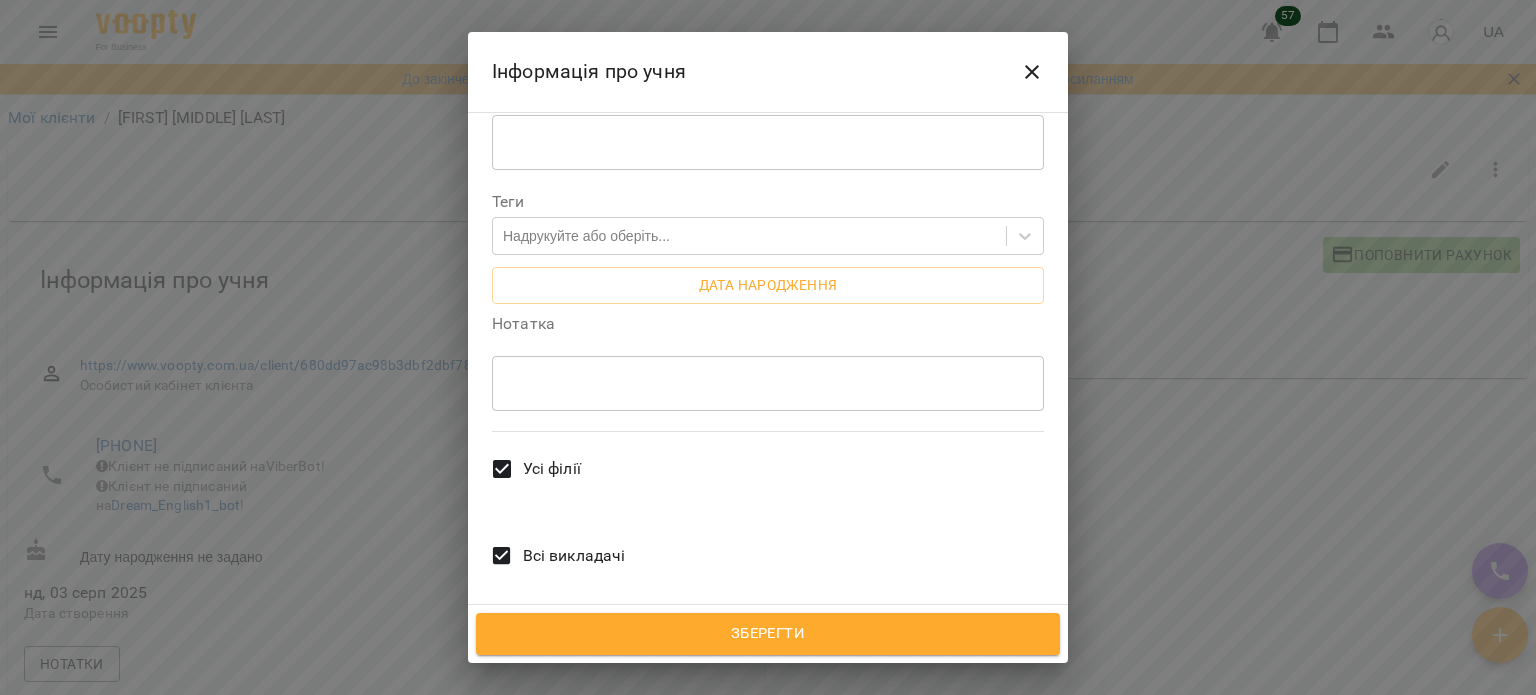 scroll, scrollTop: 515, scrollLeft: 0, axis: vertical 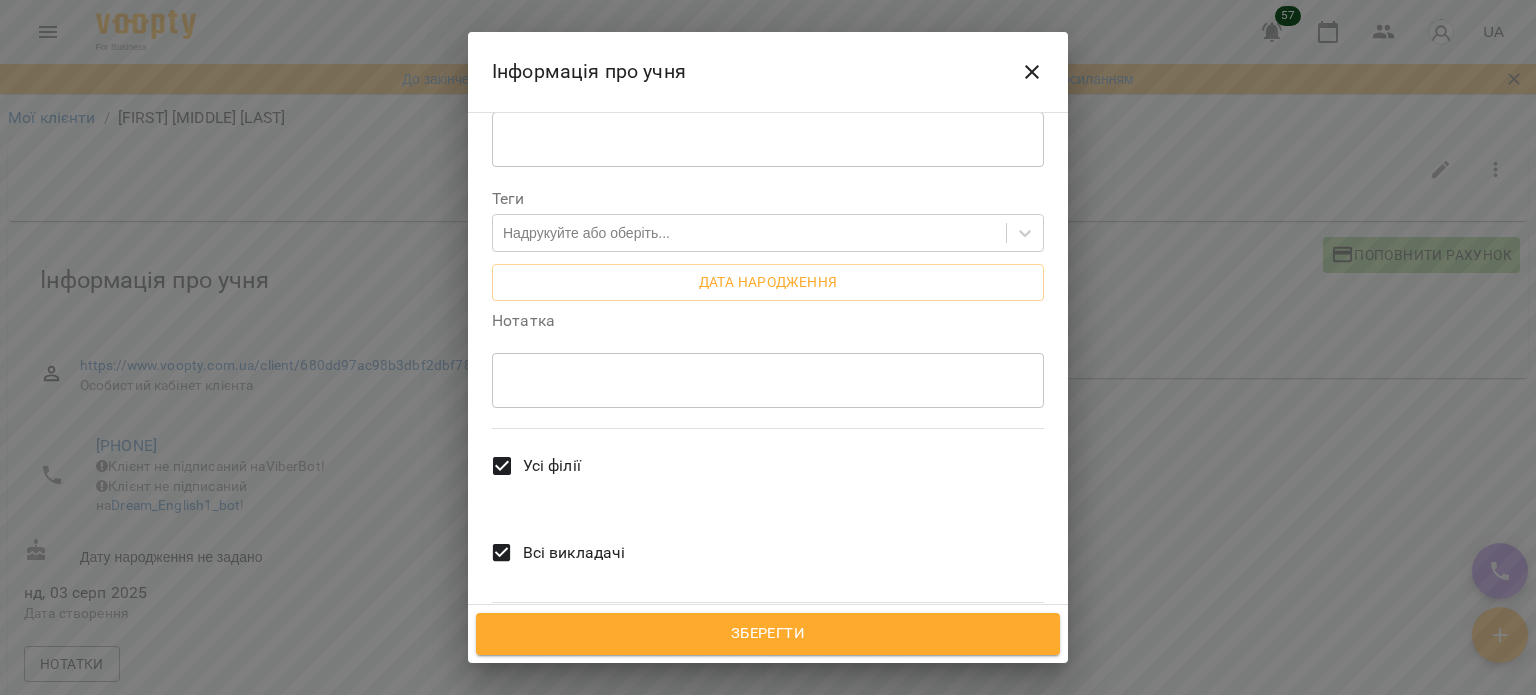 click at bounding box center (768, 737) 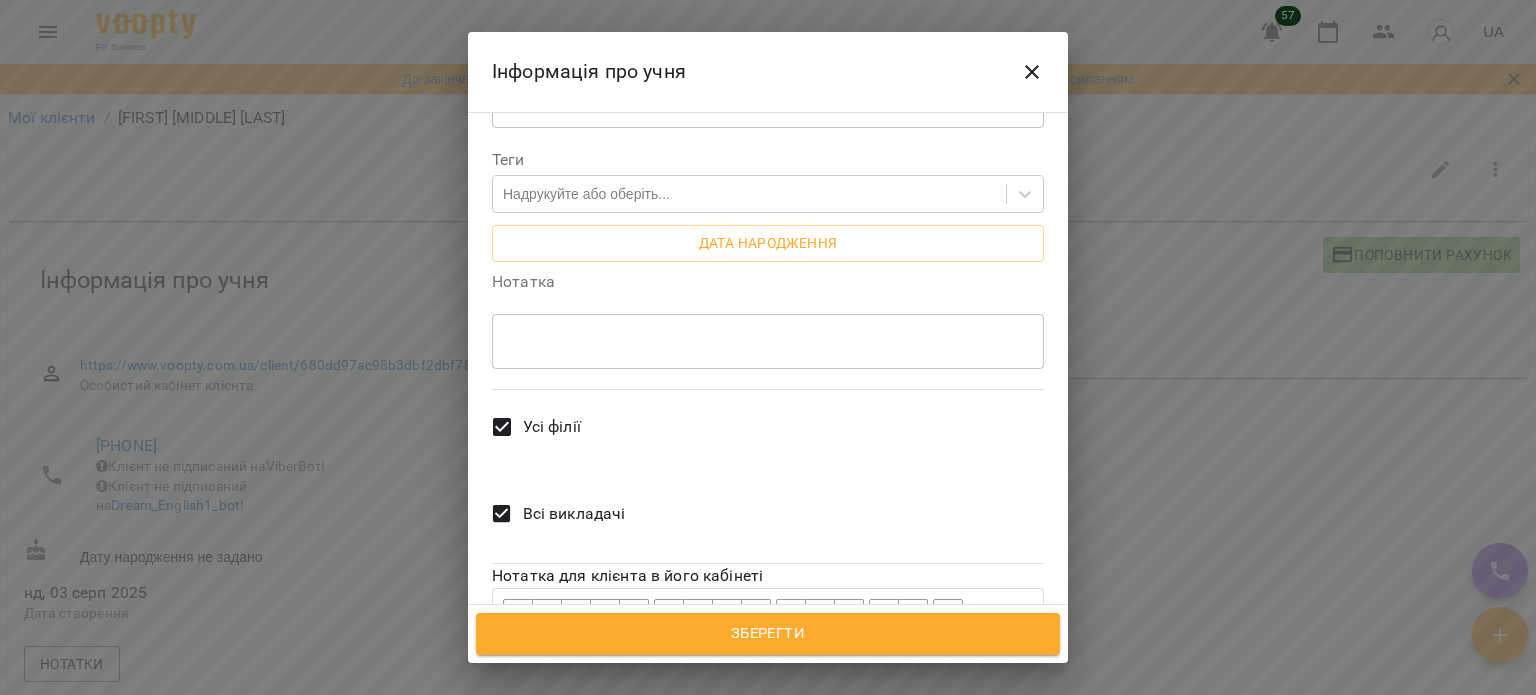 scroll, scrollTop: 560, scrollLeft: 0, axis: vertical 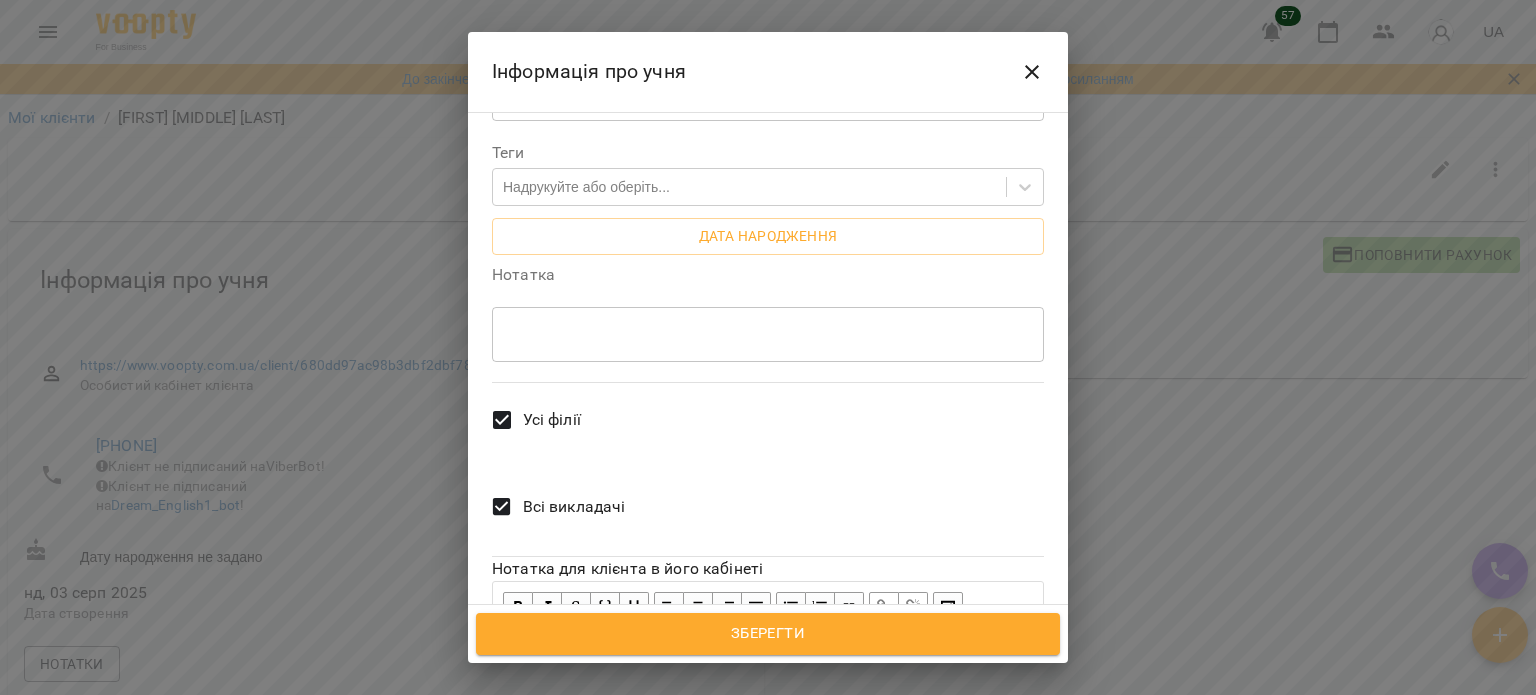 drag, startPoint x: 495, startPoint y: 543, endPoint x: 963, endPoint y: 588, distance: 470.15848 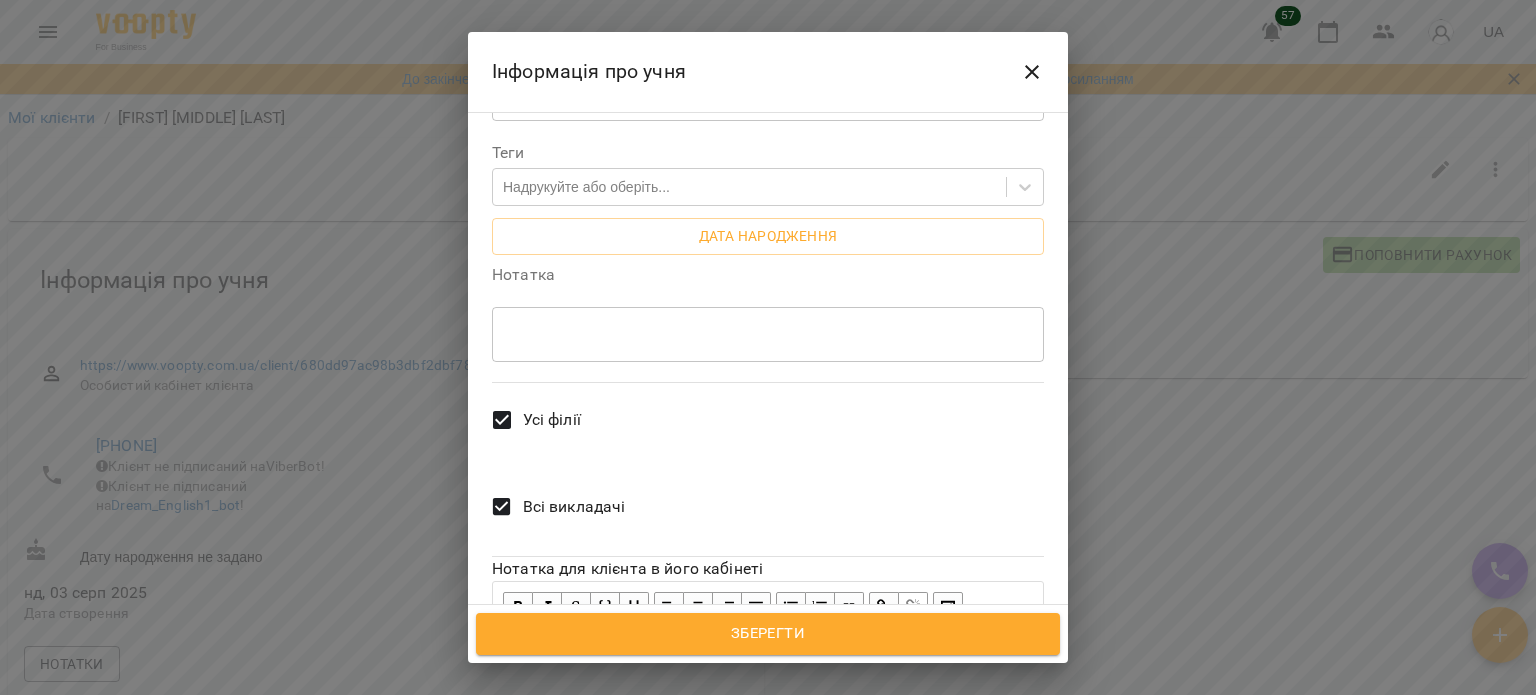 click at bounding box center (884, 607) 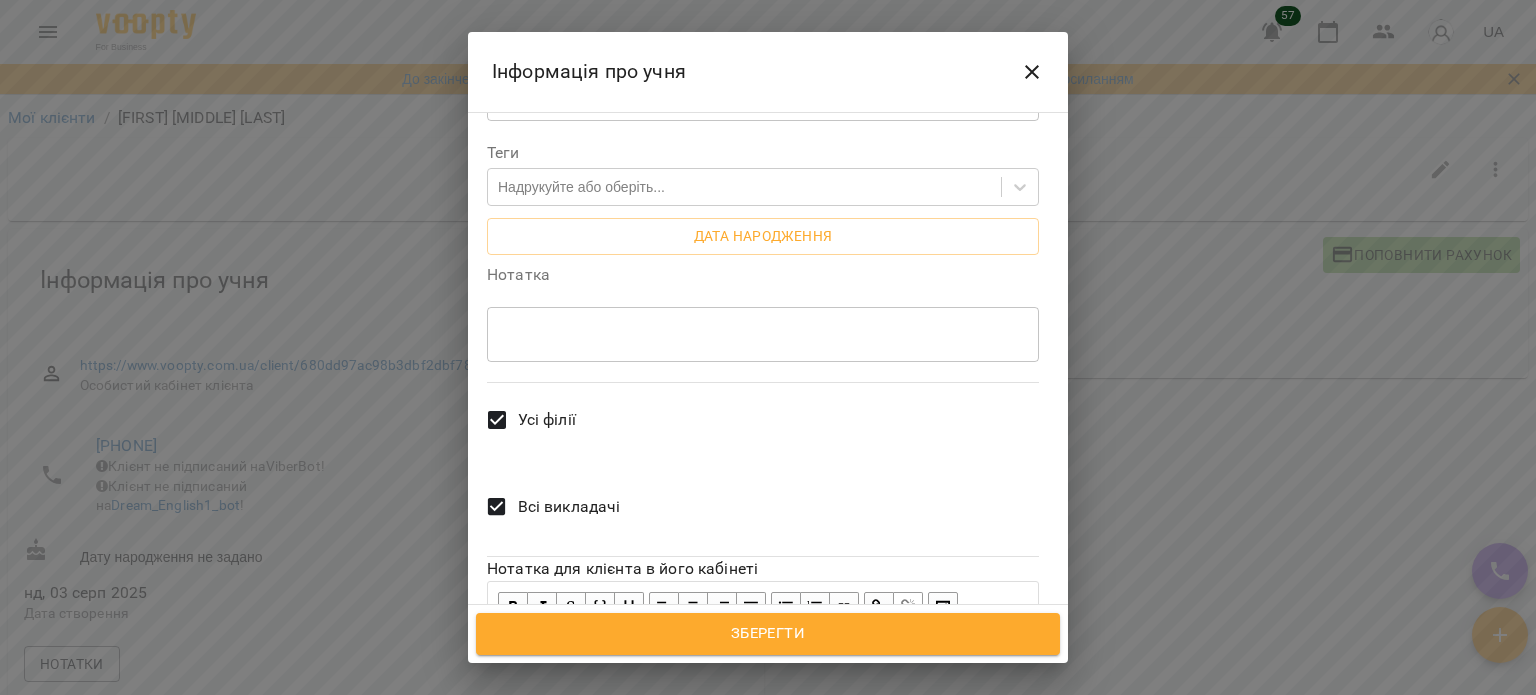 scroll, scrollTop: 0, scrollLeft: 594, axis: horizontal 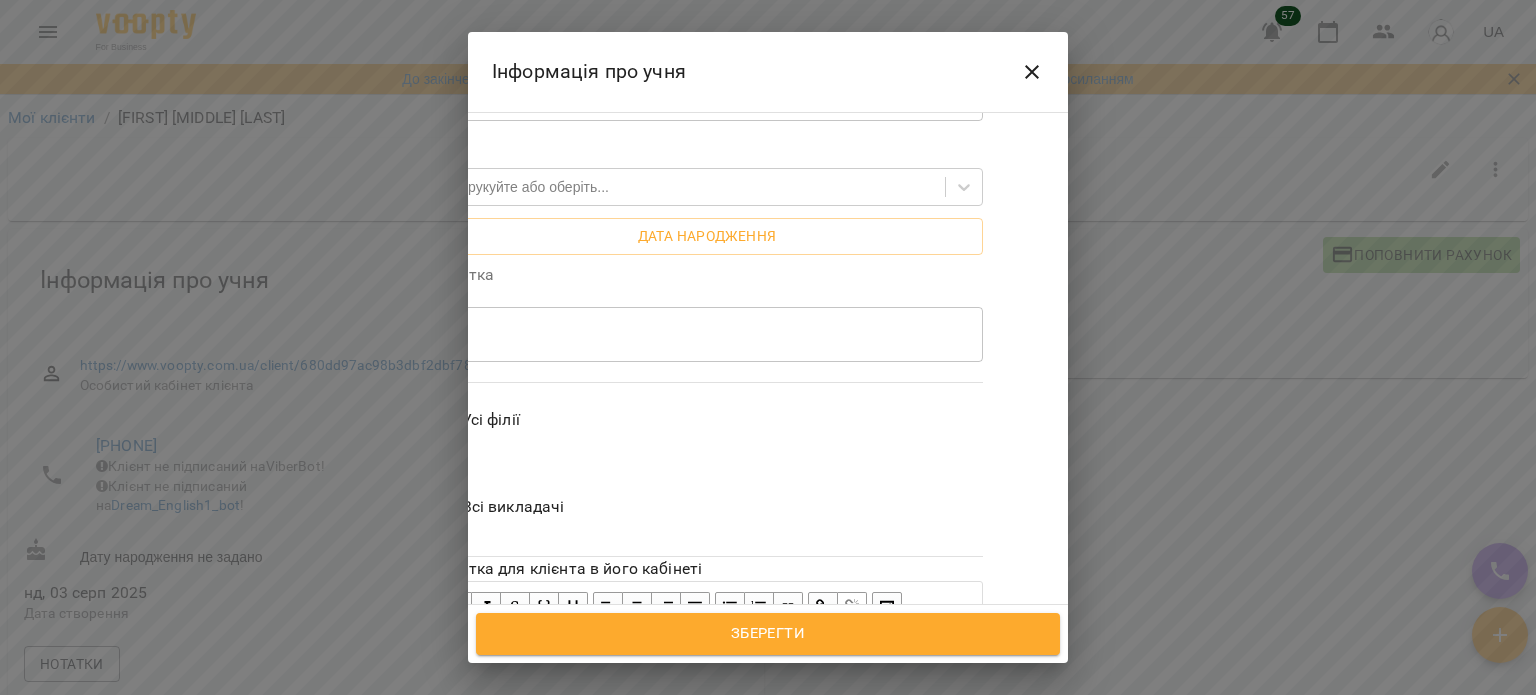 click at bounding box center [1049, 648] 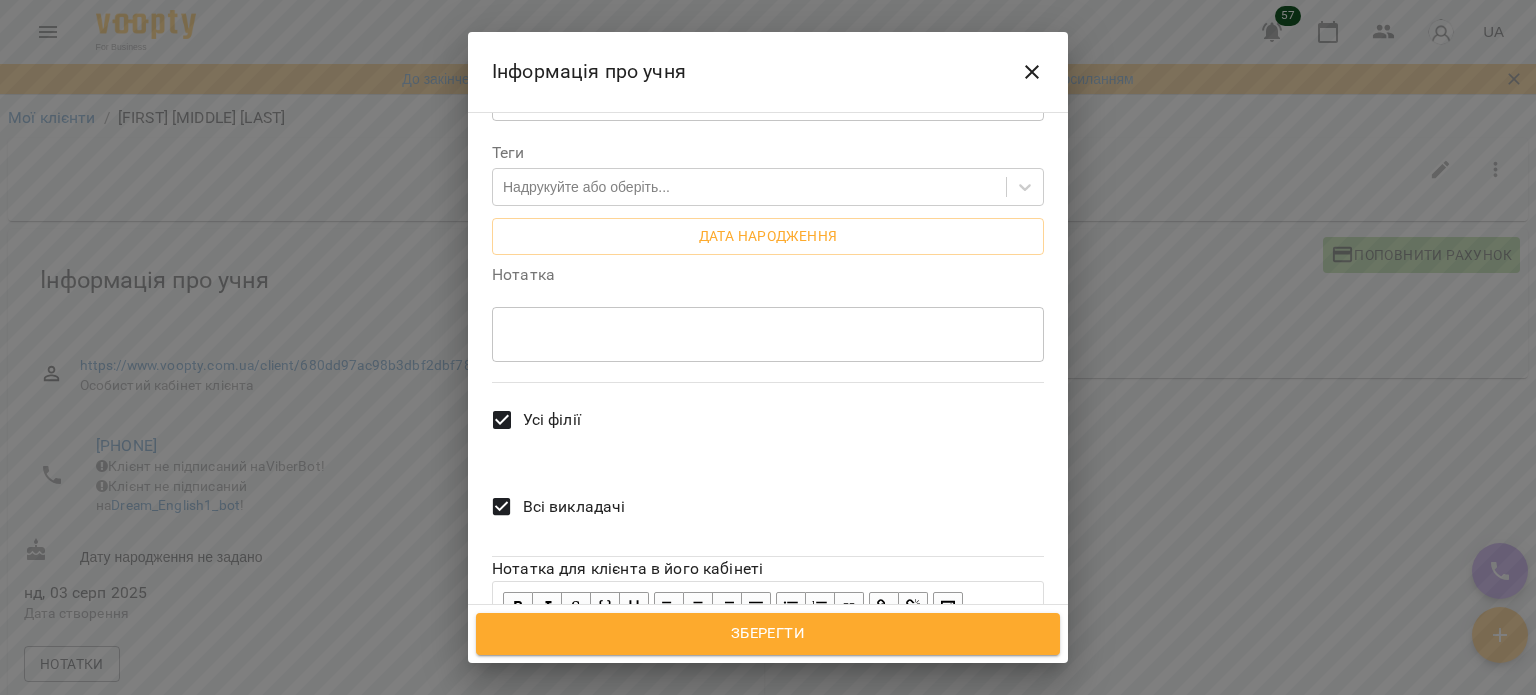 scroll, scrollTop: 561, scrollLeft: 0, axis: vertical 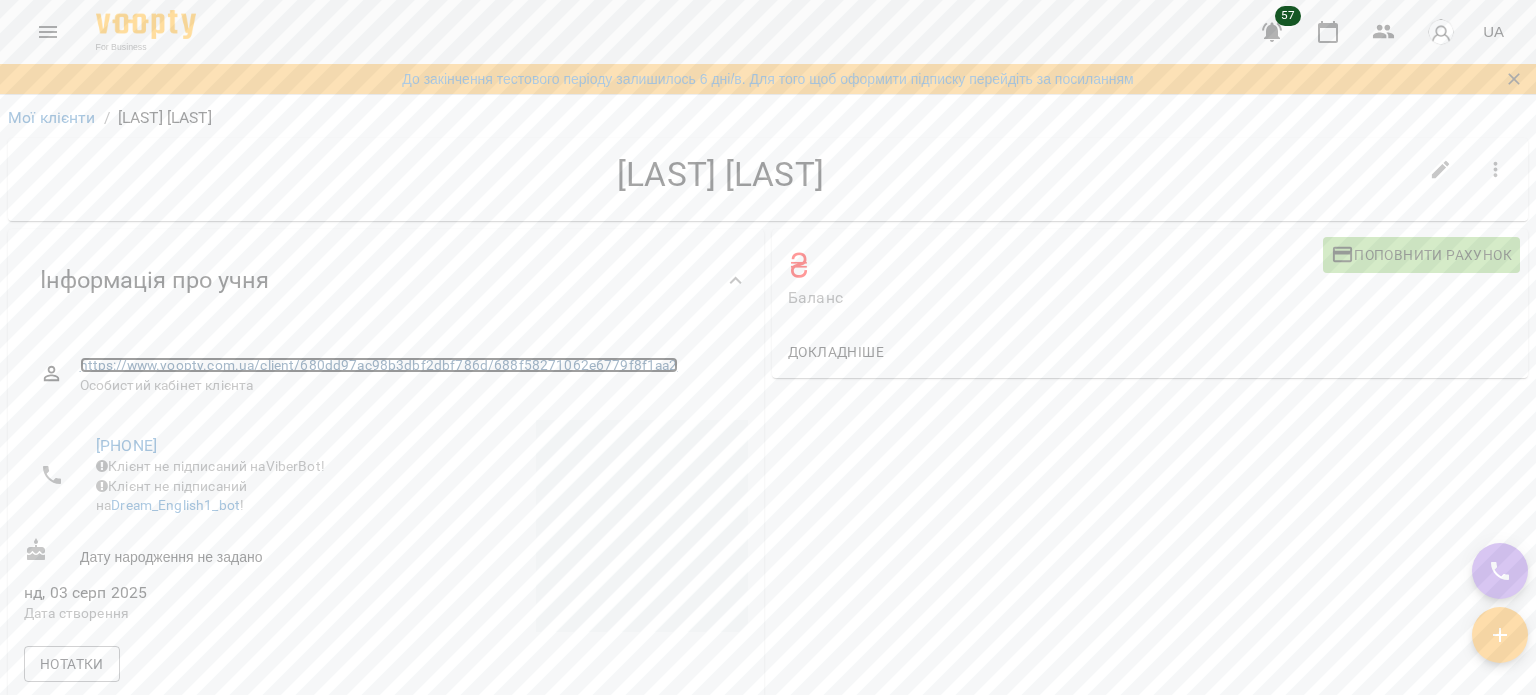 click on "https://www.voopty.com.ua/client/680dd97ac98b3dbf2dbf786d/688f58271062e6779f8f1aa2" at bounding box center (379, 365) 